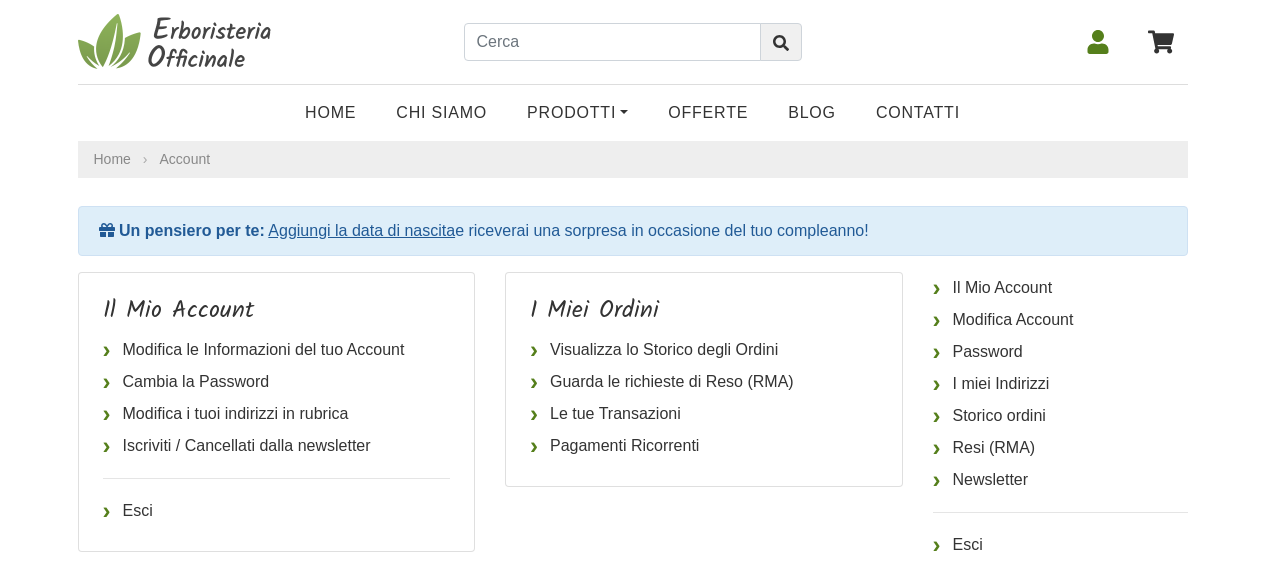 scroll, scrollTop: 0, scrollLeft: 0, axis: both 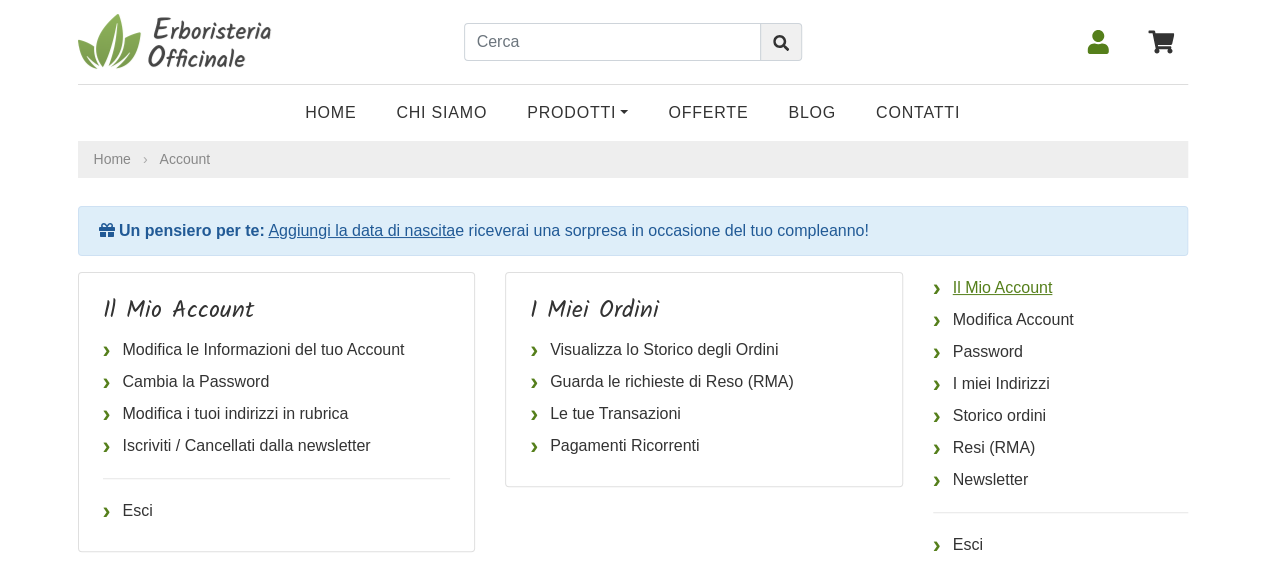 click on "Il Mio Account" at bounding box center [1060, 288] 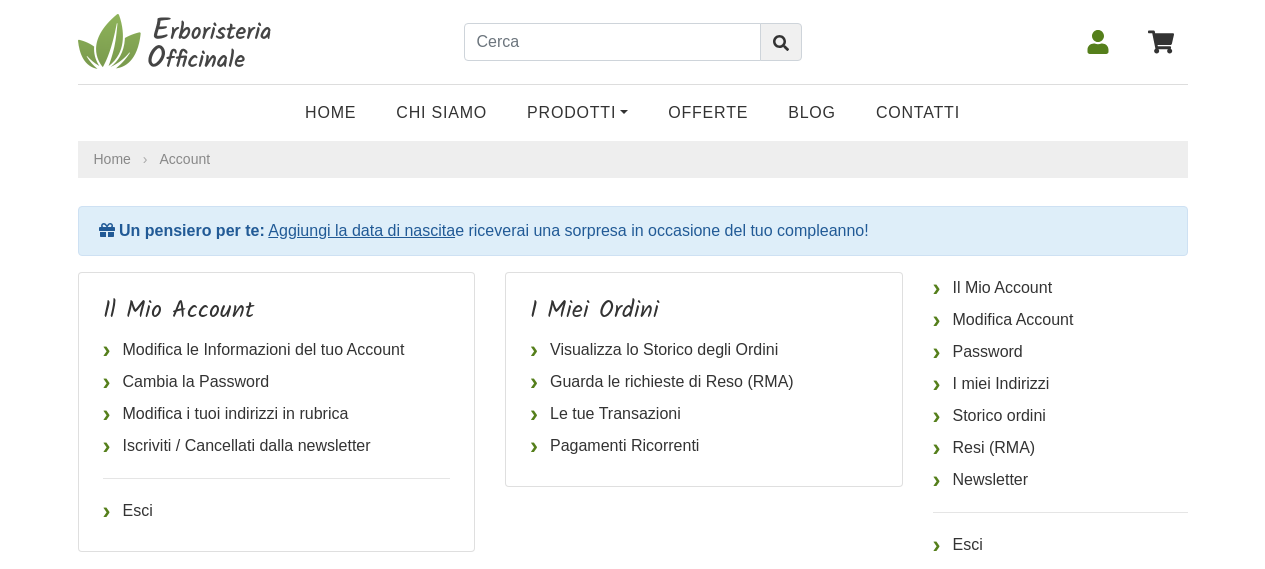 scroll, scrollTop: 0, scrollLeft: 0, axis: both 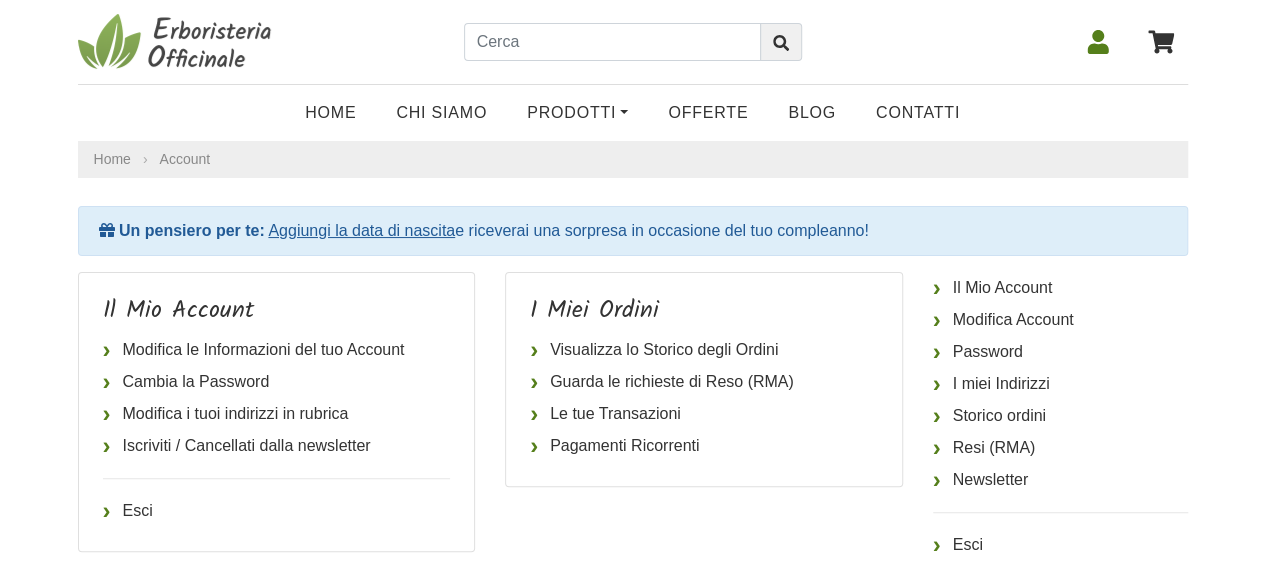 click on "Aggiungi la data di nascita" at bounding box center (361, 230) 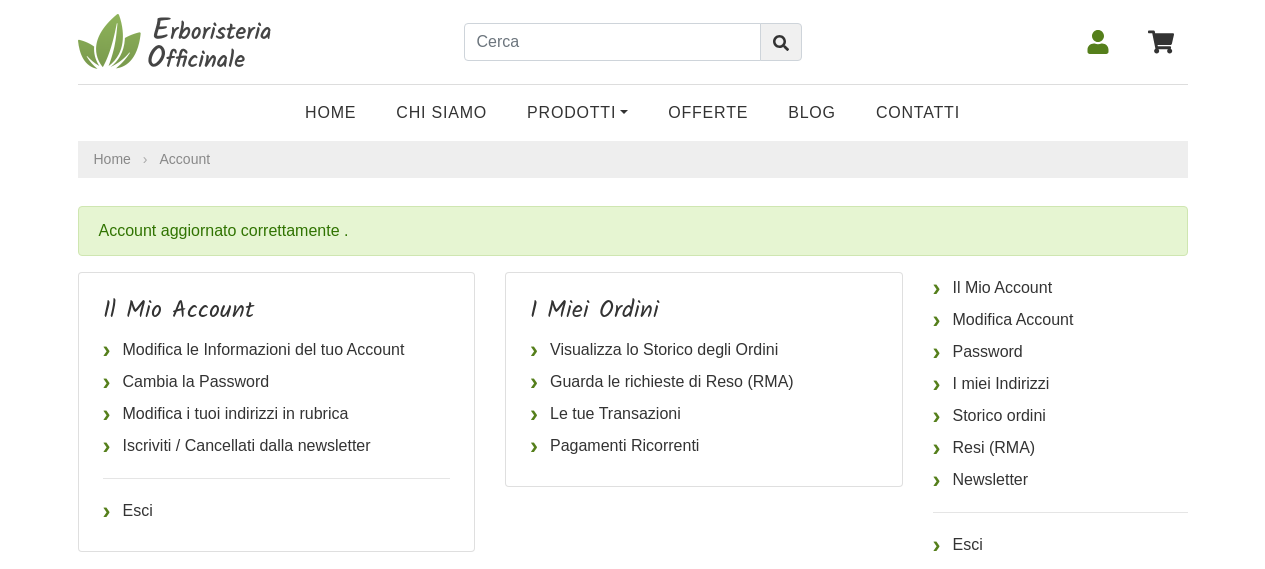 scroll, scrollTop: 0, scrollLeft: 0, axis: both 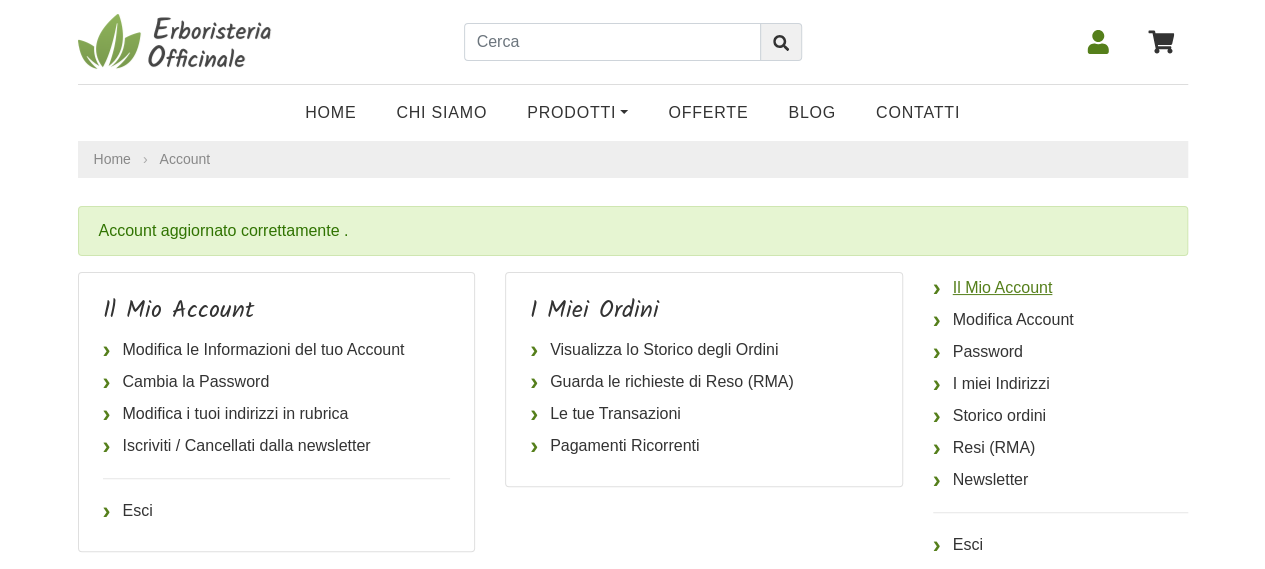 click on "Il Mio Account" at bounding box center [1060, 288] 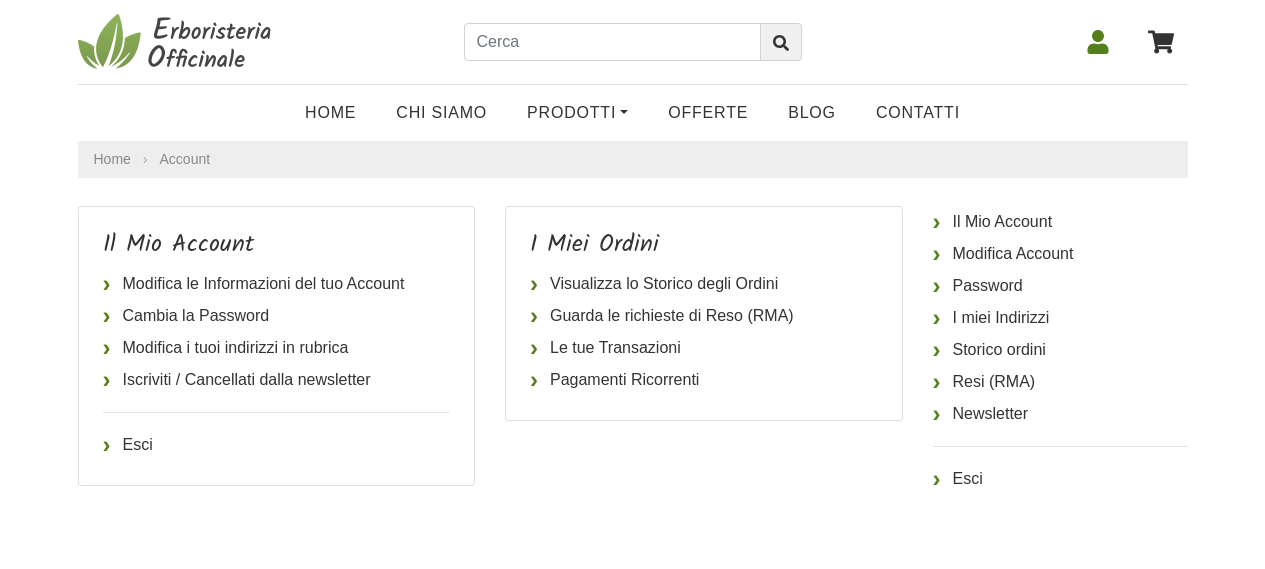 scroll, scrollTop: 0, scrollLeft: 0, axis: both 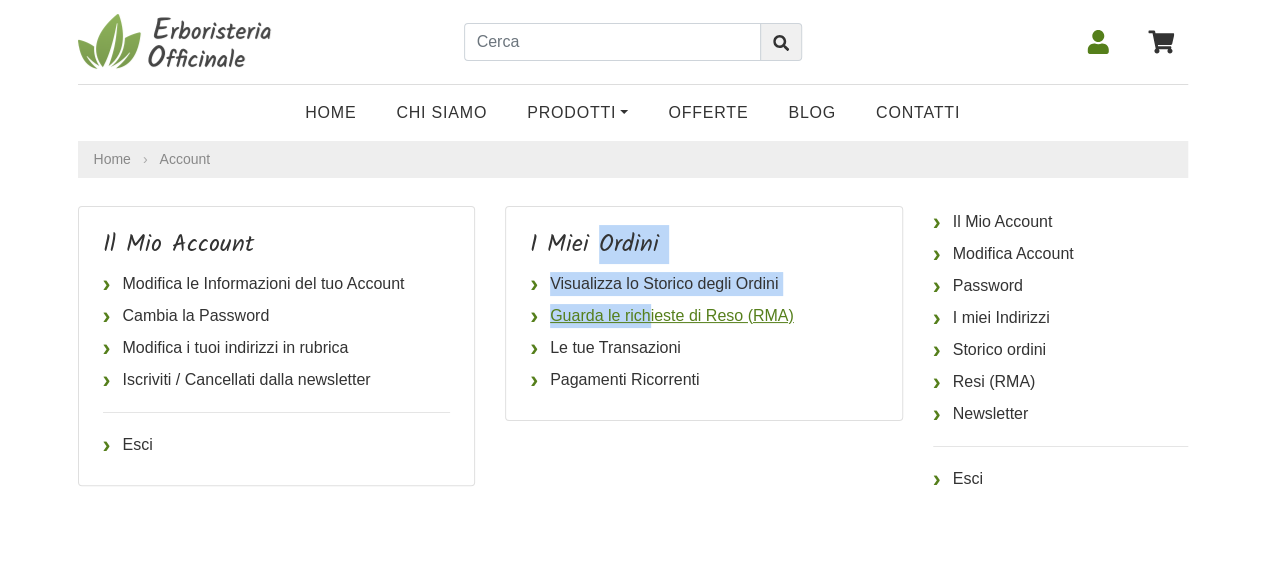 drag, startPoint x: 602, startPoint y: 248, endPoint x: 648, endPoint y: 323, distance: 87.982956 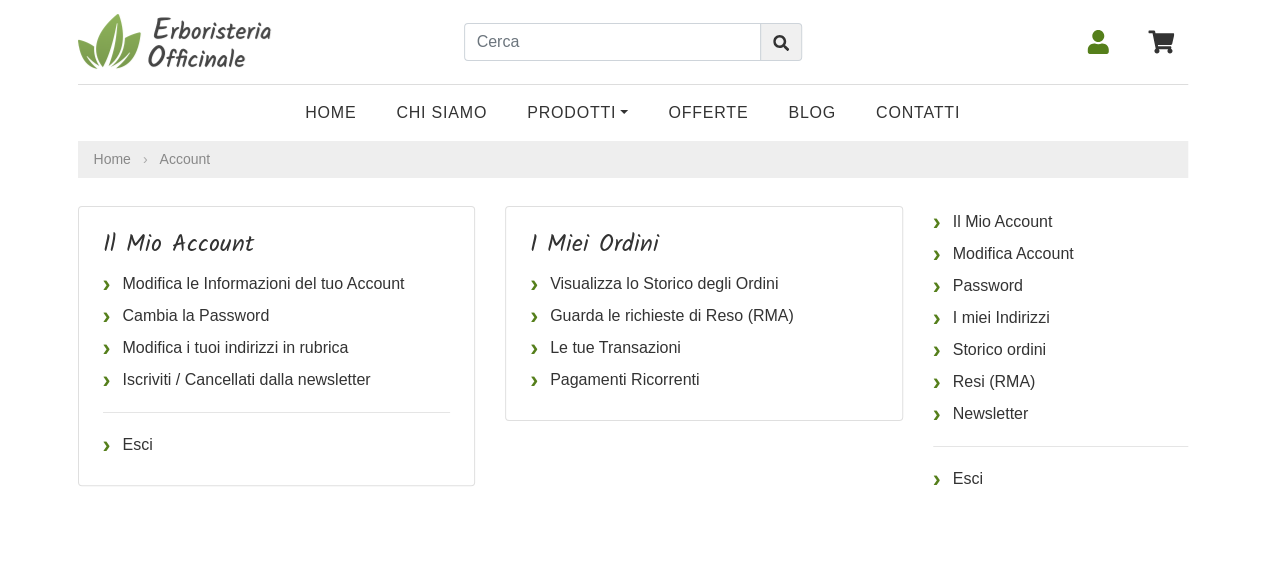 click on "Il Mio Account" at bounding box center (277, 245) 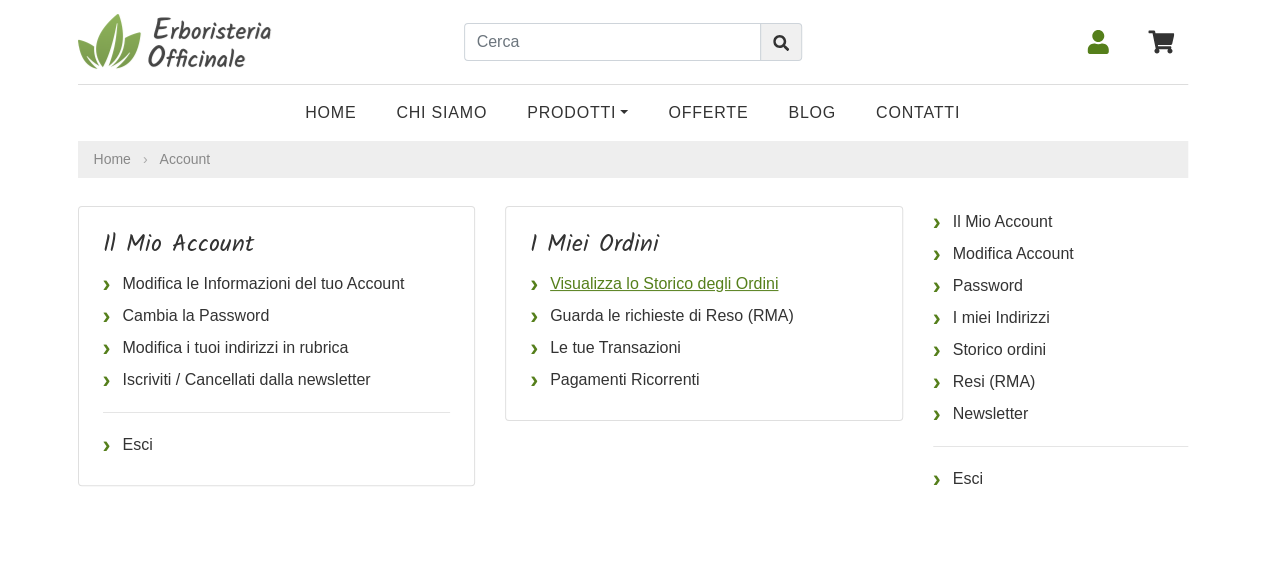 click on "Visualizza lo Storico degli Ordini" at bounding box center (704, 284) 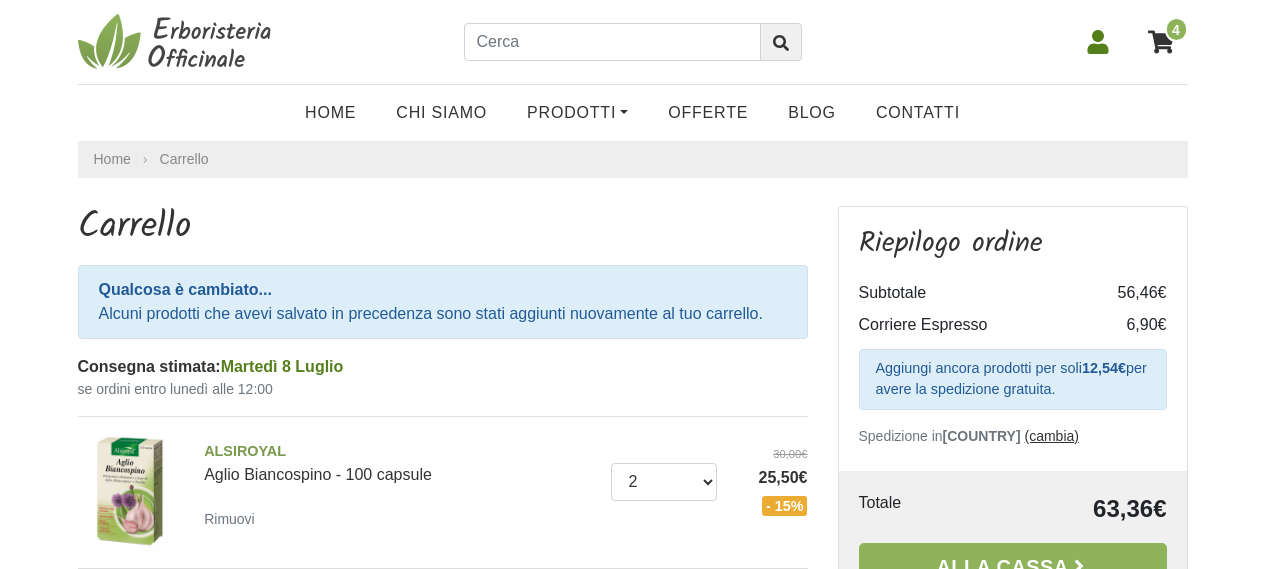 scroll, scrollTop: 0, scrollLeft: 0, axis: both 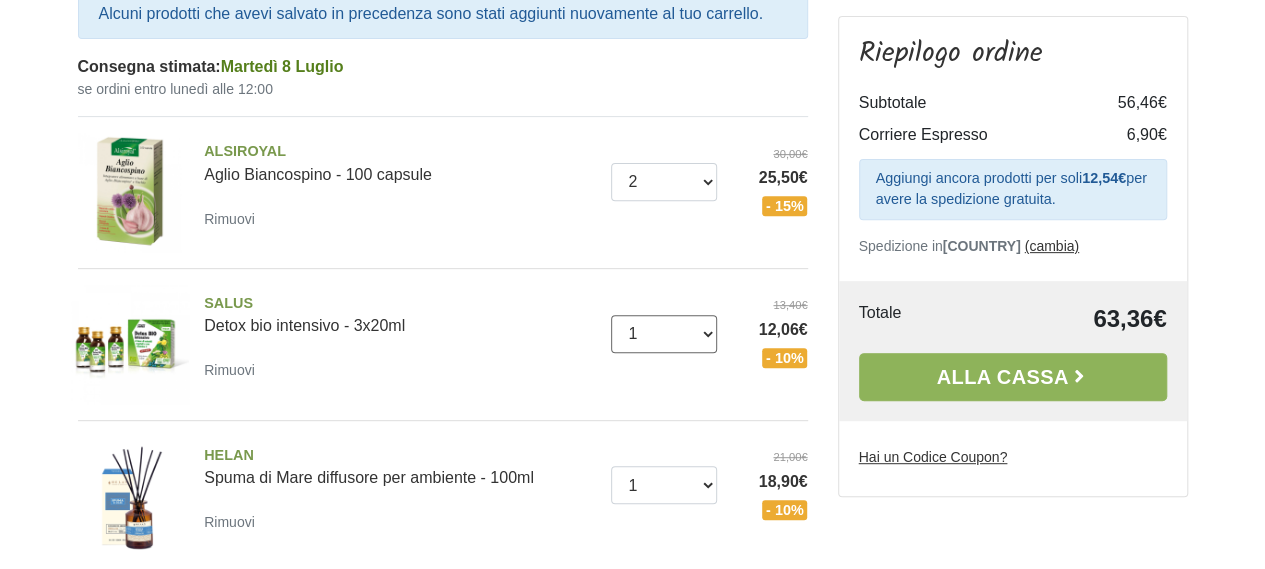 click on "0 (Rimuovi)
1
2
3
4" at bounding box center (664, 334) 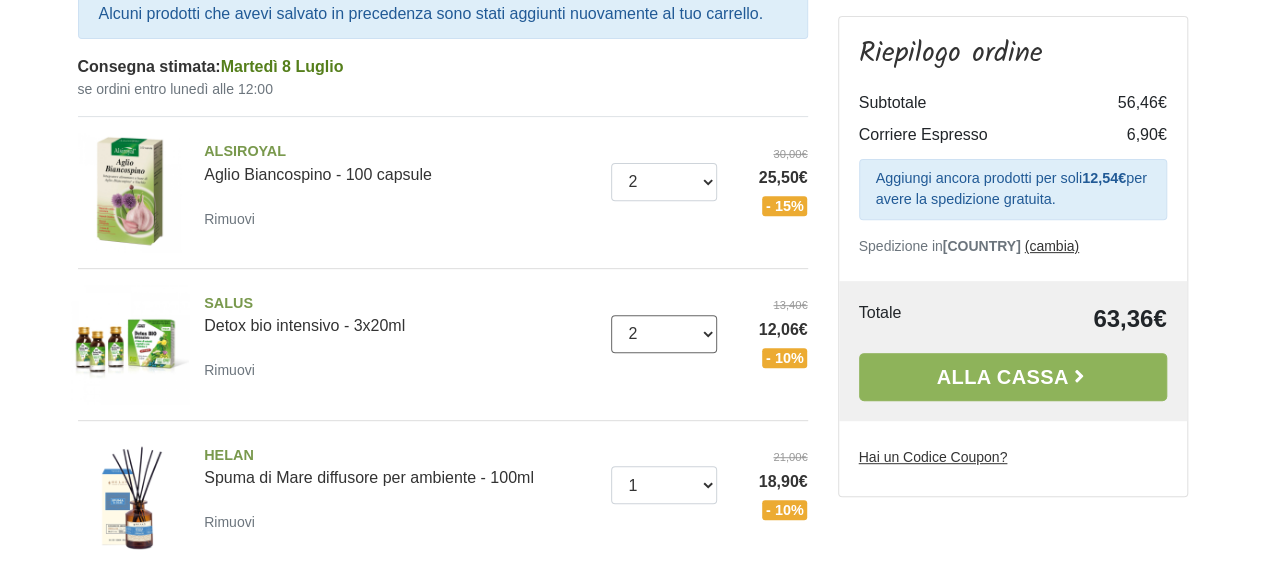 click on "0 (Rimuovi)
1
2
3
4" at bounding box center [664, 334] 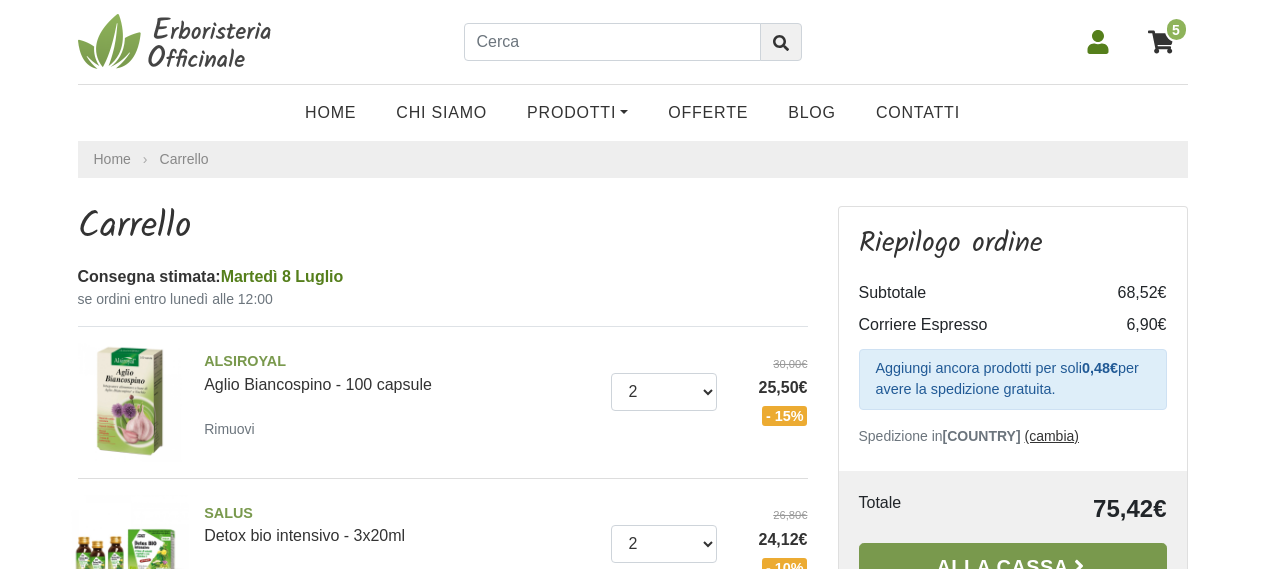 scroll, scrollTop: 300, scrollLeft: 0, axis: vertical 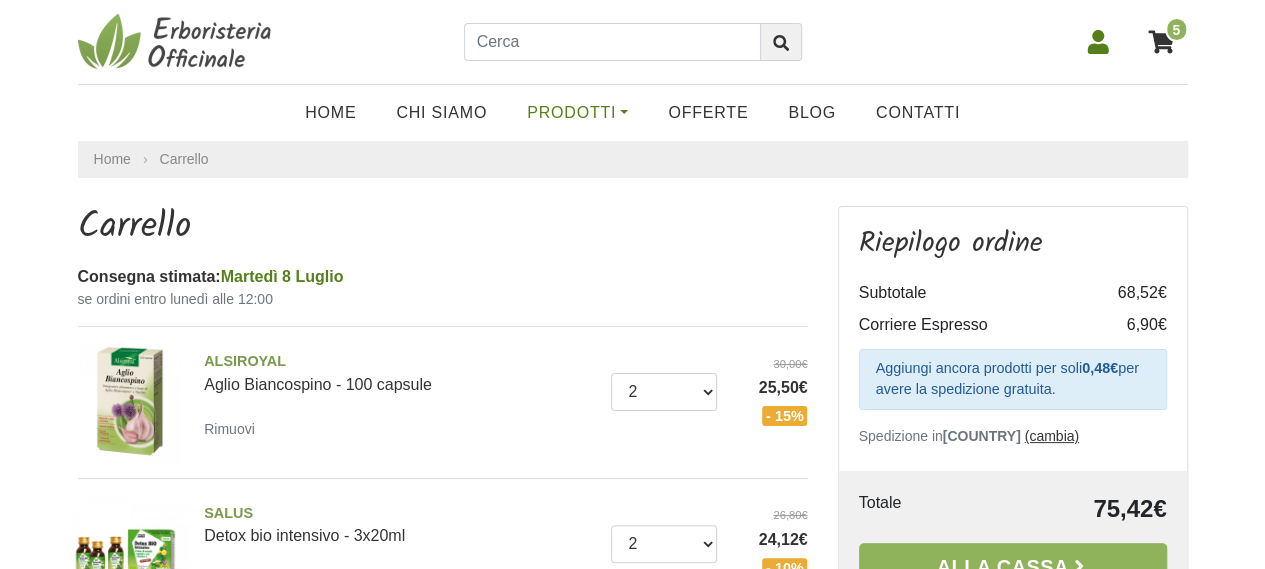 click on "Prodotti" at bounding box center (577, 113) 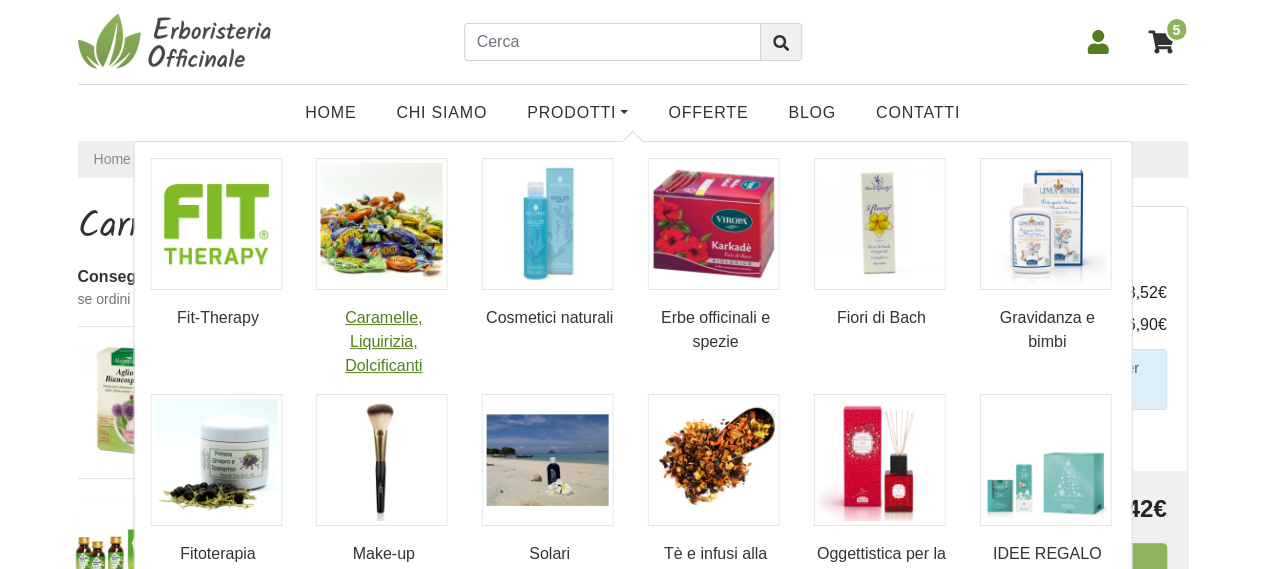 click at bounding box center (382, 224) 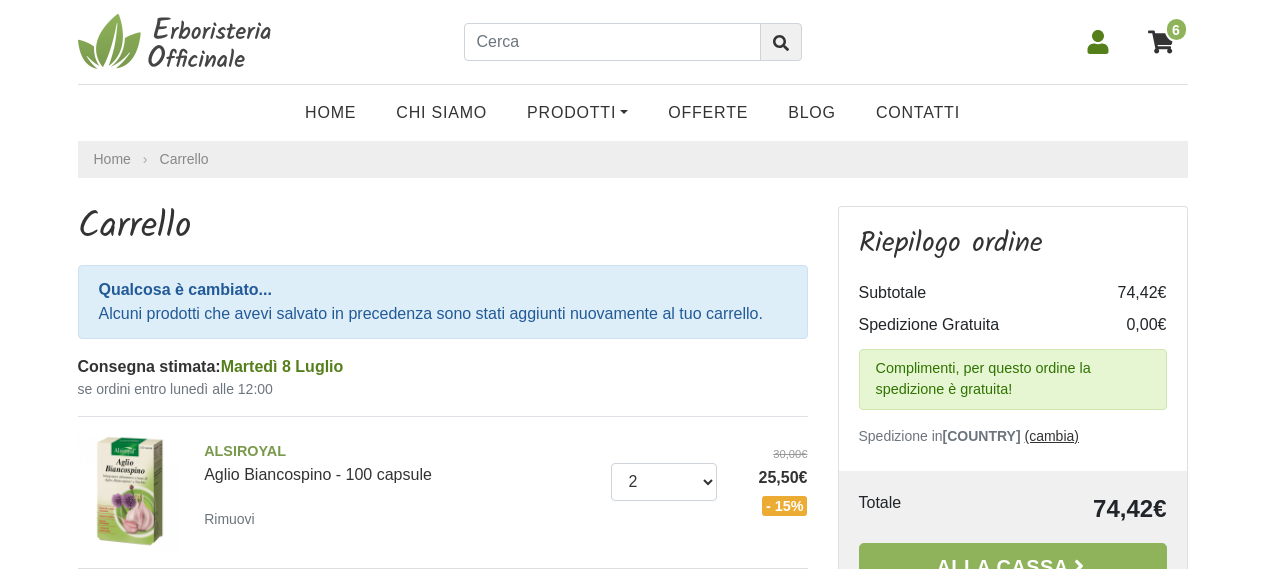 scroll, scrollTop: 0, scrollLeft: 0, axis: both 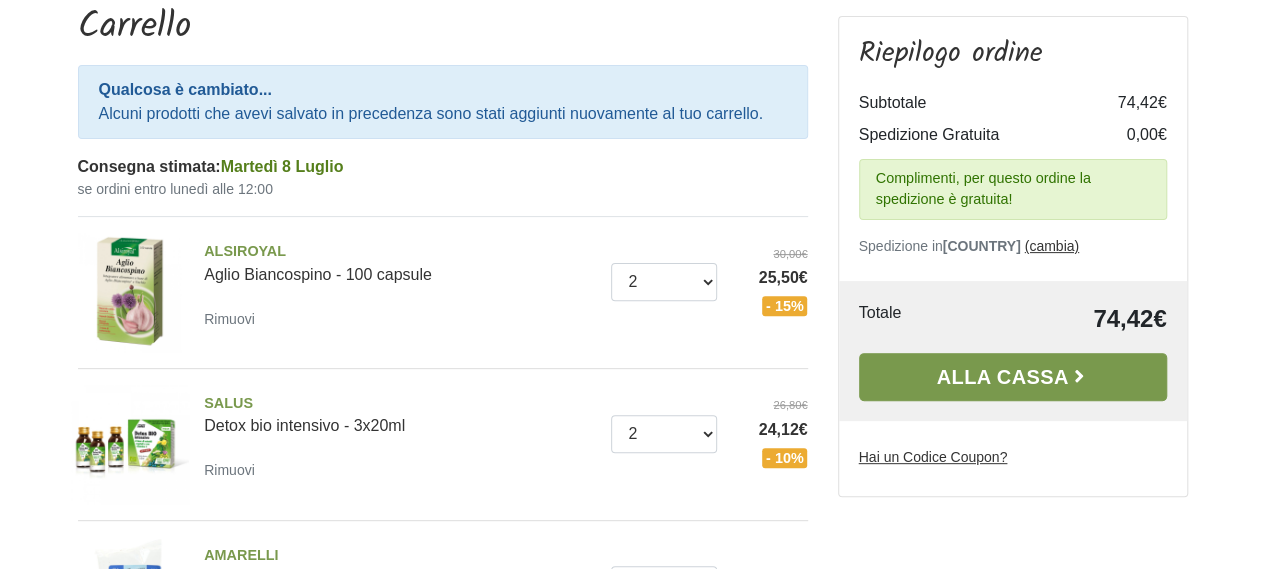 click on "Alla Cassa" at bounding box center (1013, 377) 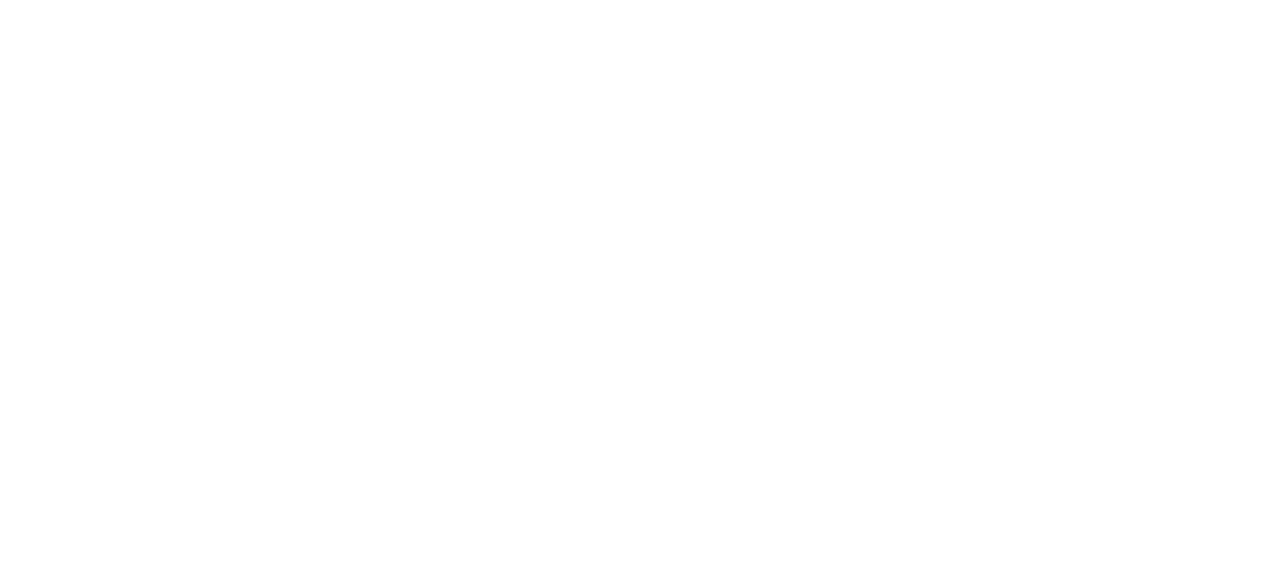 scroll, scrollTop: 0, scrollLeft: 0, axis: both 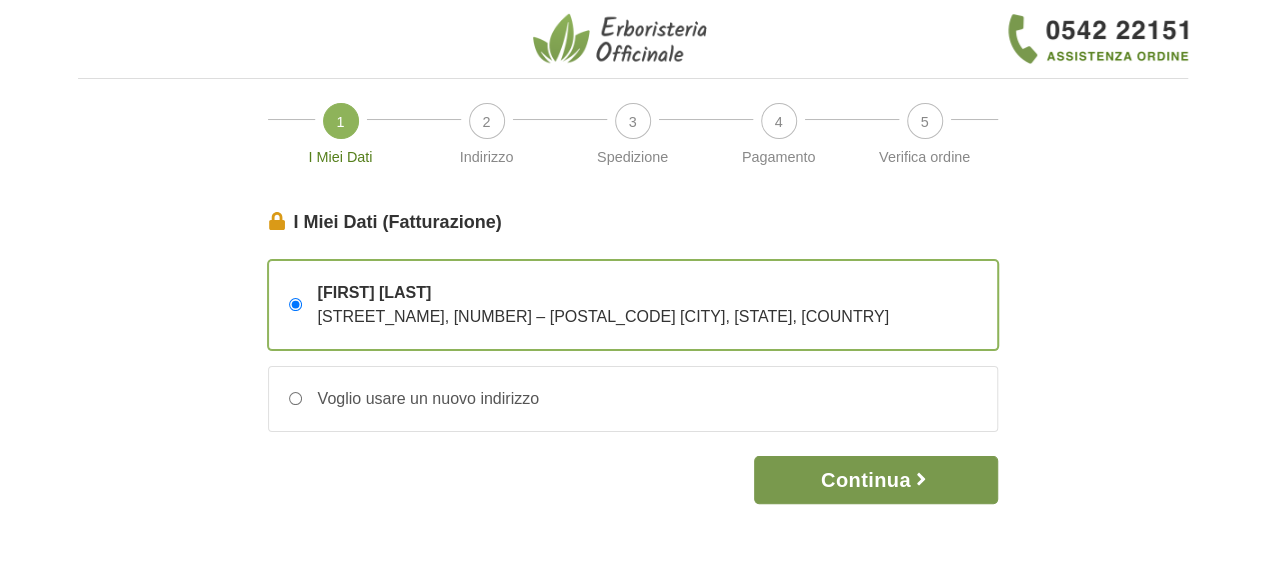 click on "Continua" at bounding box center (875, 480) 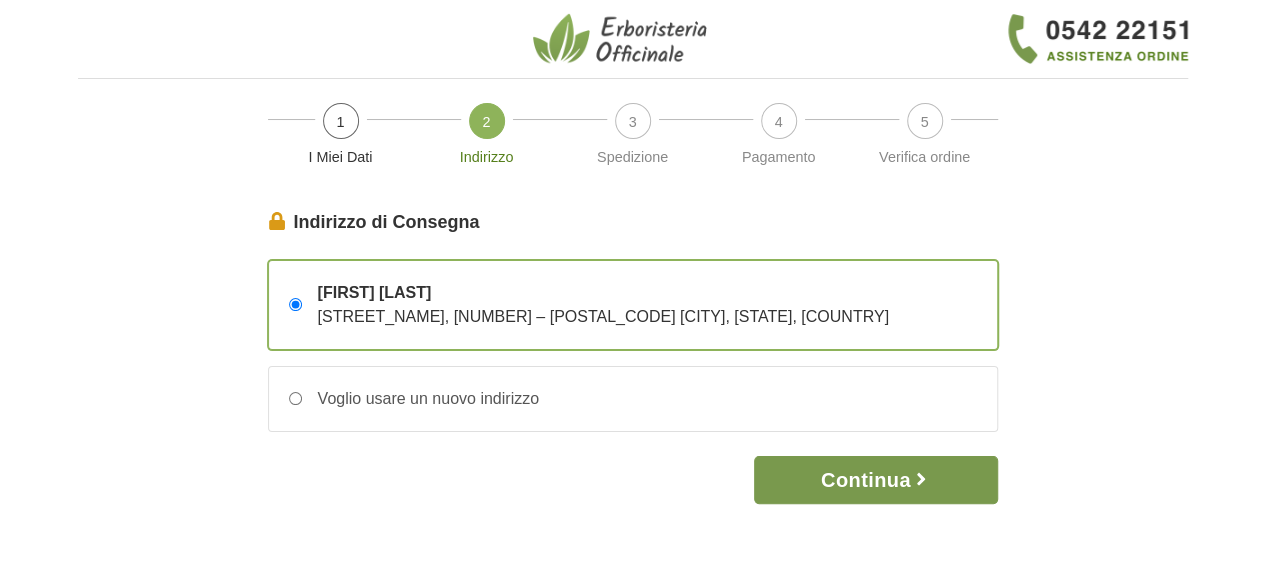 click on "Continua" at bounding box center (875, 480) 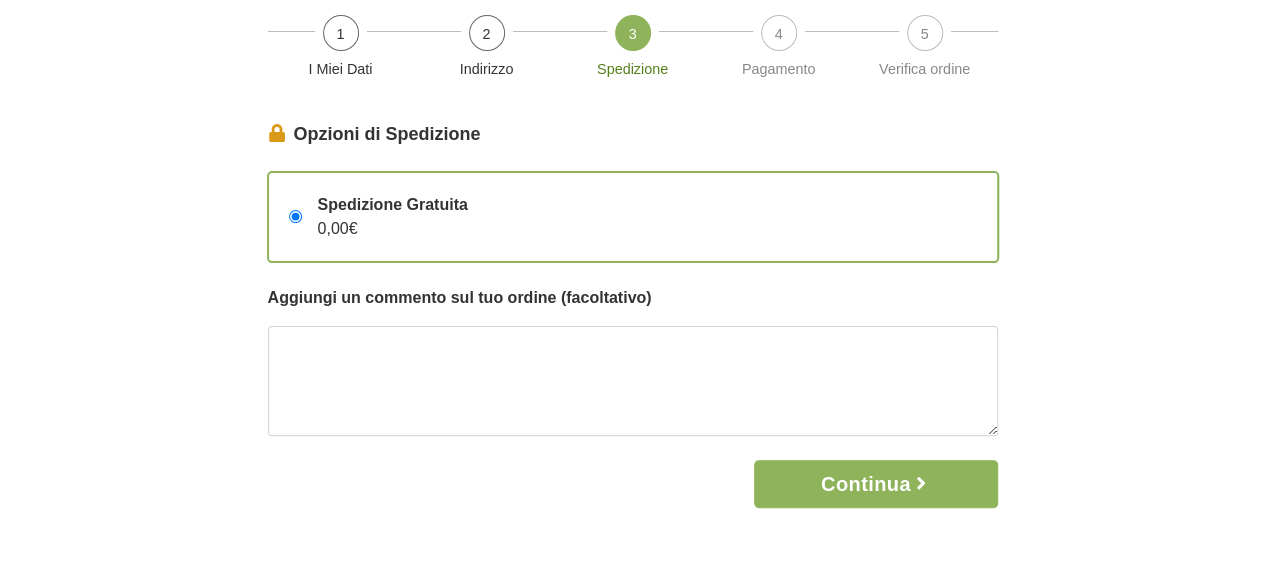 scroll, scrollTop: 200, scrollLeft: 0, axis: vertical 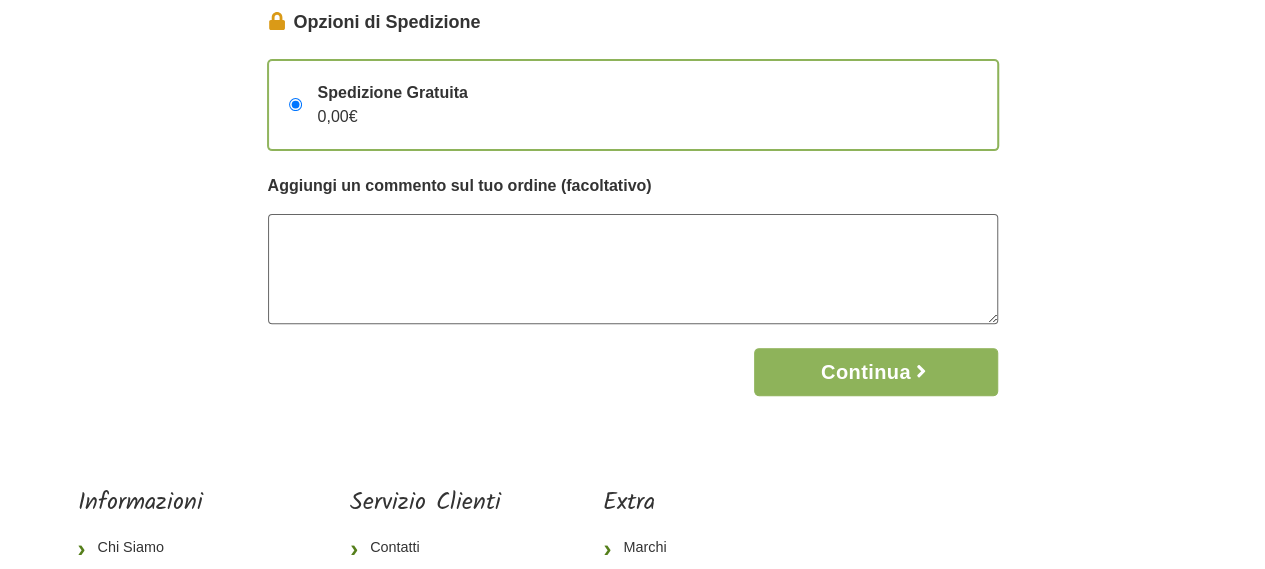 click at bounding box center (633, 269) 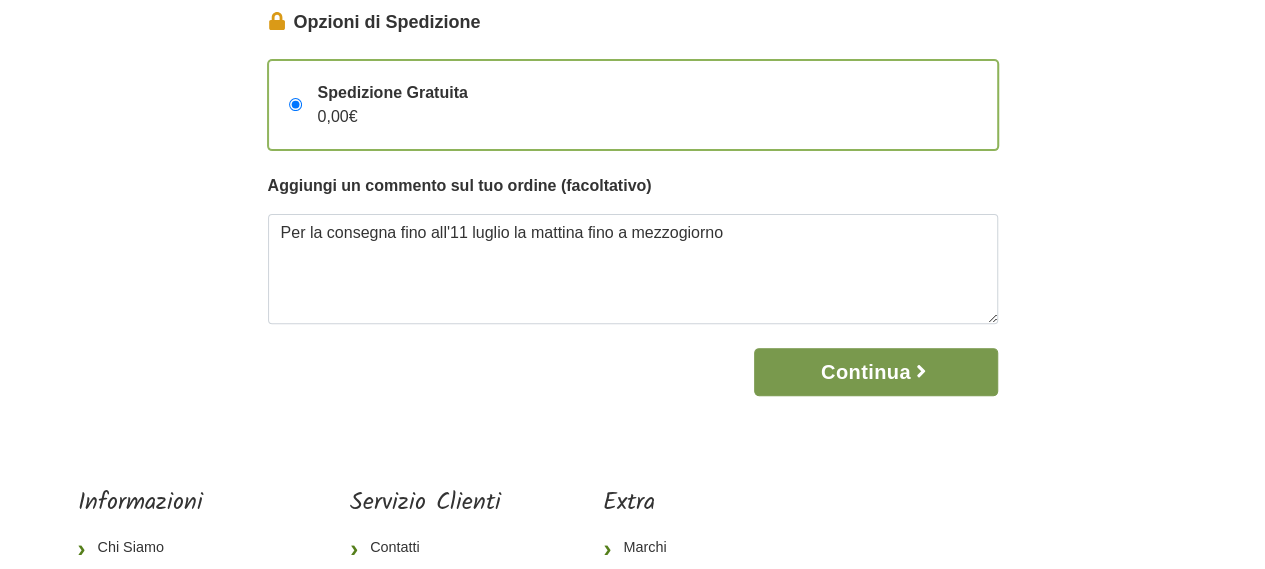 click on "Continua" at bounding box center (875, 372) 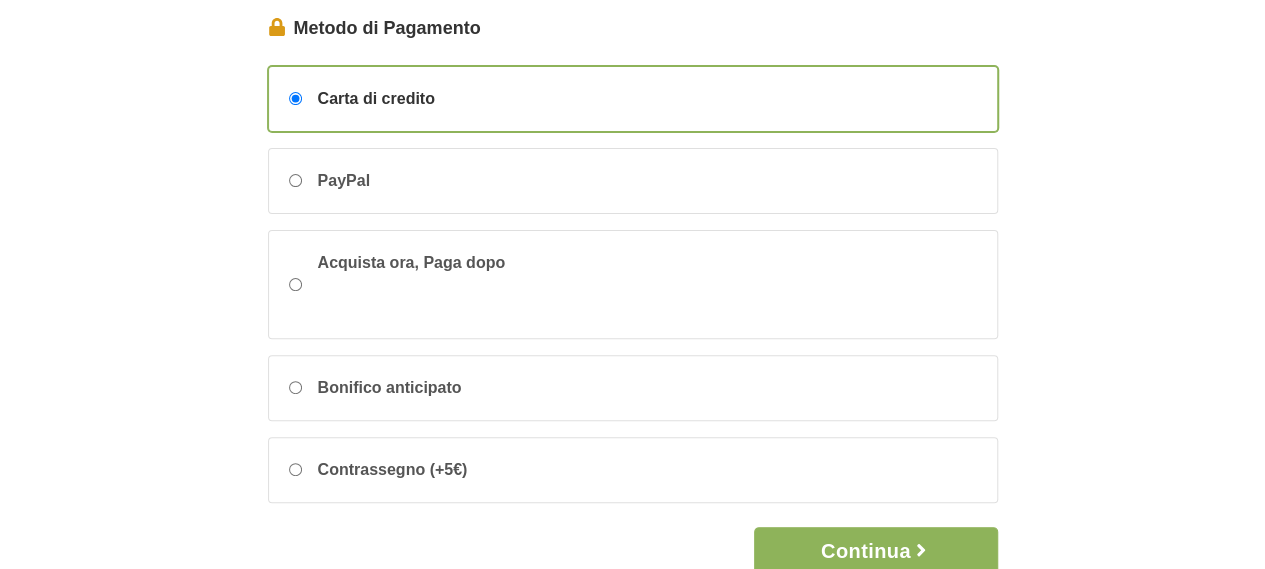 scroll, scrollTop: 200, scrollLeft: 0, axis: vertical 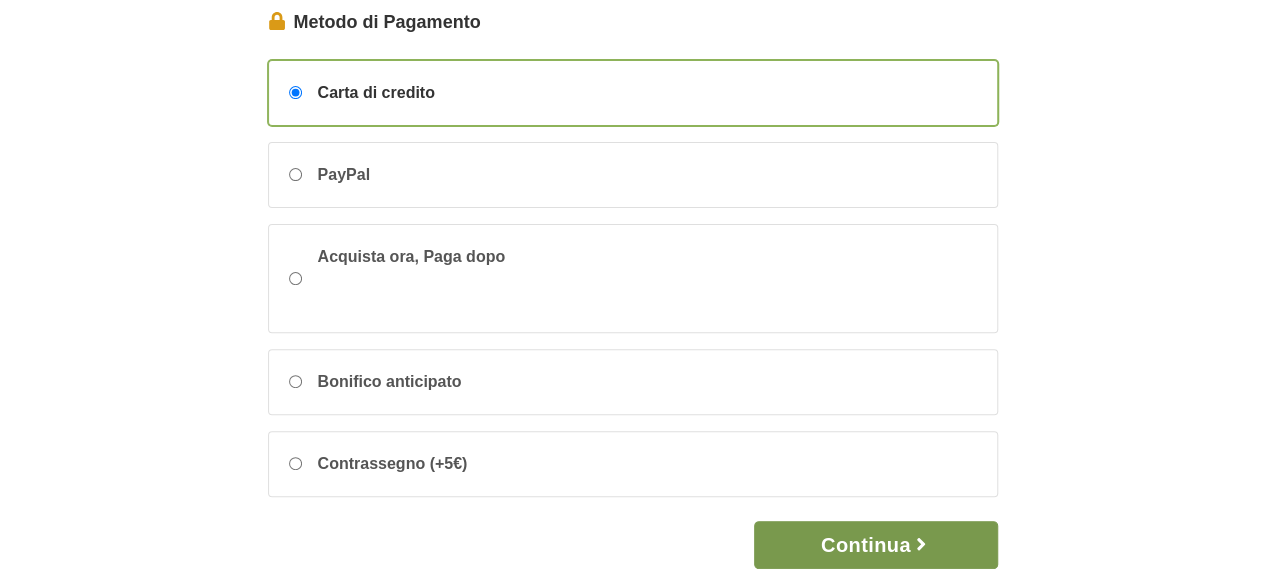 click on "Continua" at bounding box center [875, 545] 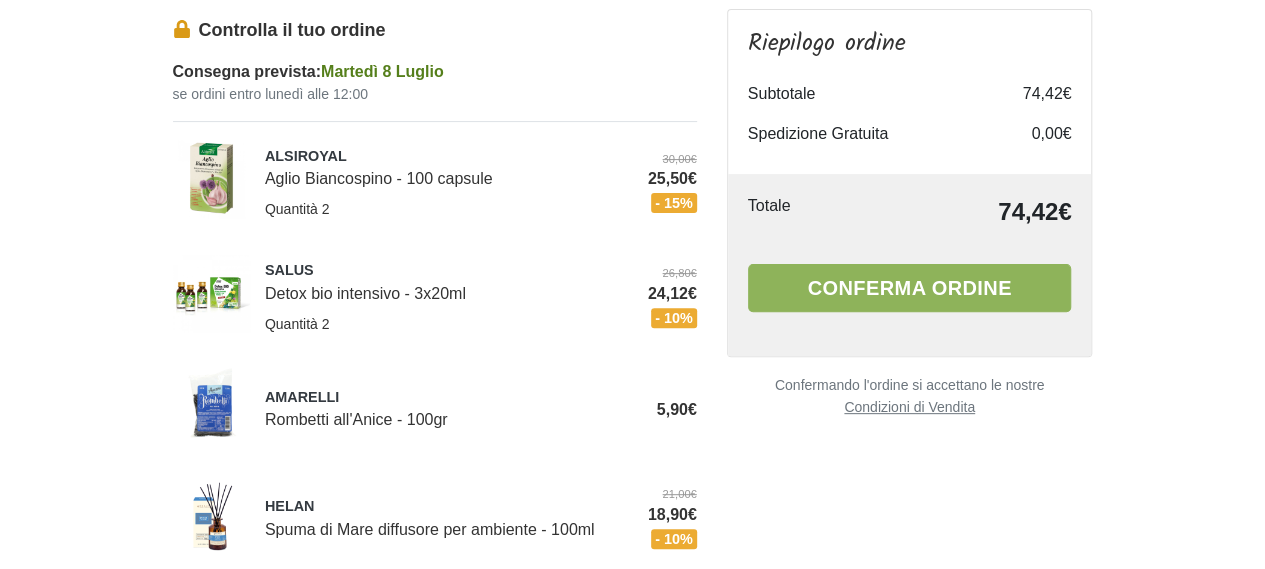 scroll, scrollTop: 0, scrollLeft: 0, axis: both 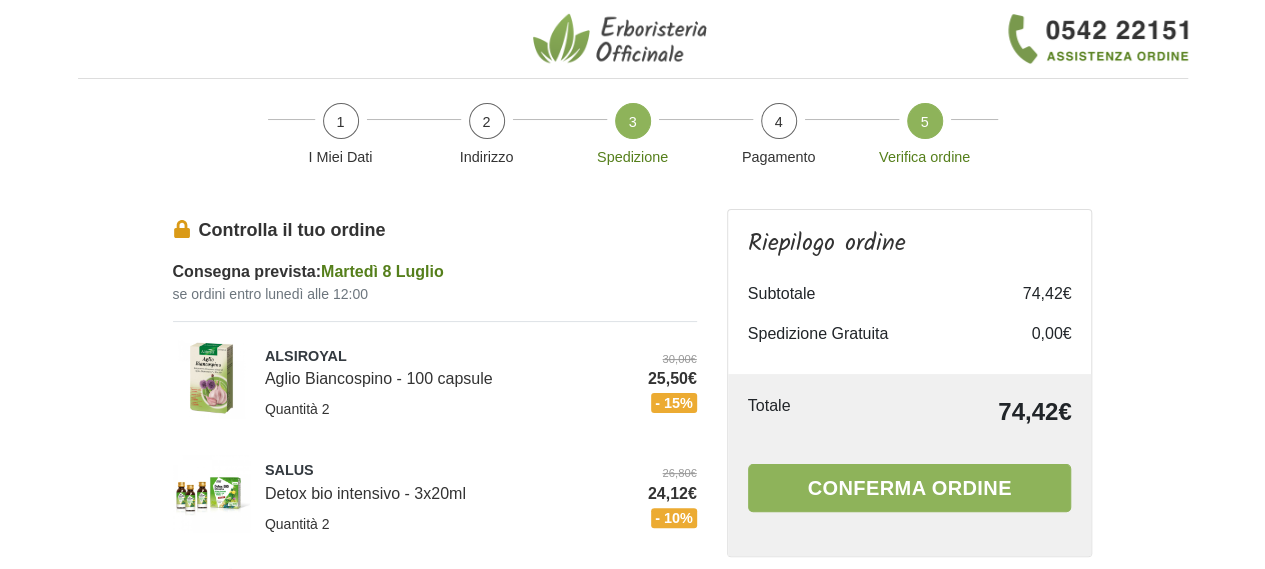 click on "3" at bounding box center (633, 121) 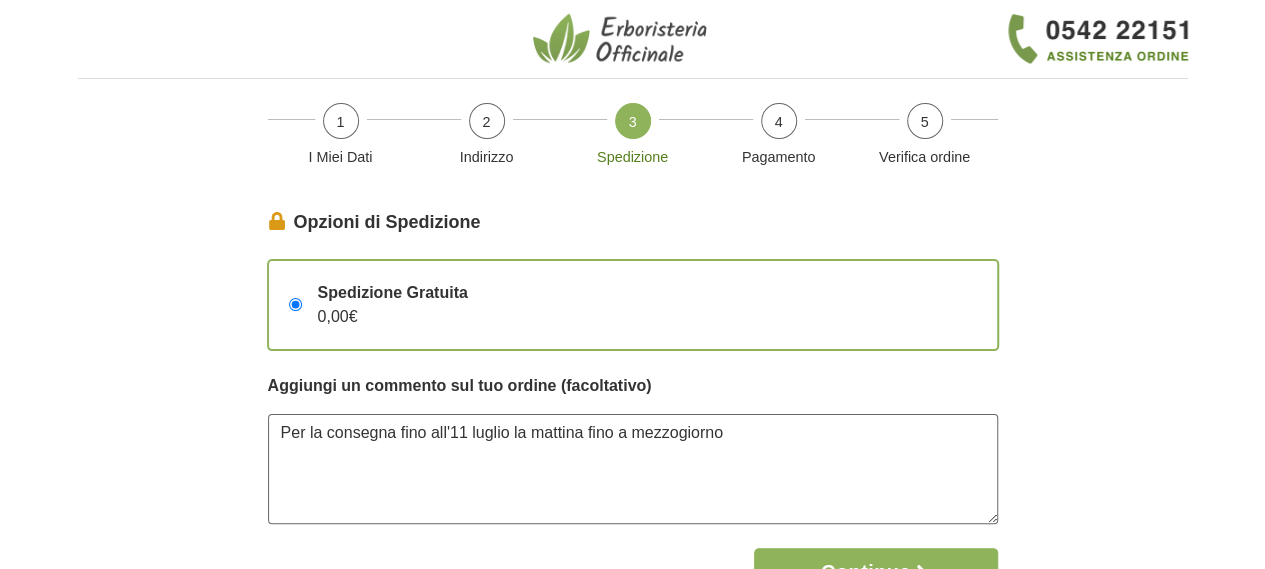 drag, startPoint x: 394, startPoint y: 430, endPoint x: 505, endPoint y: 434, distance: 111.07205 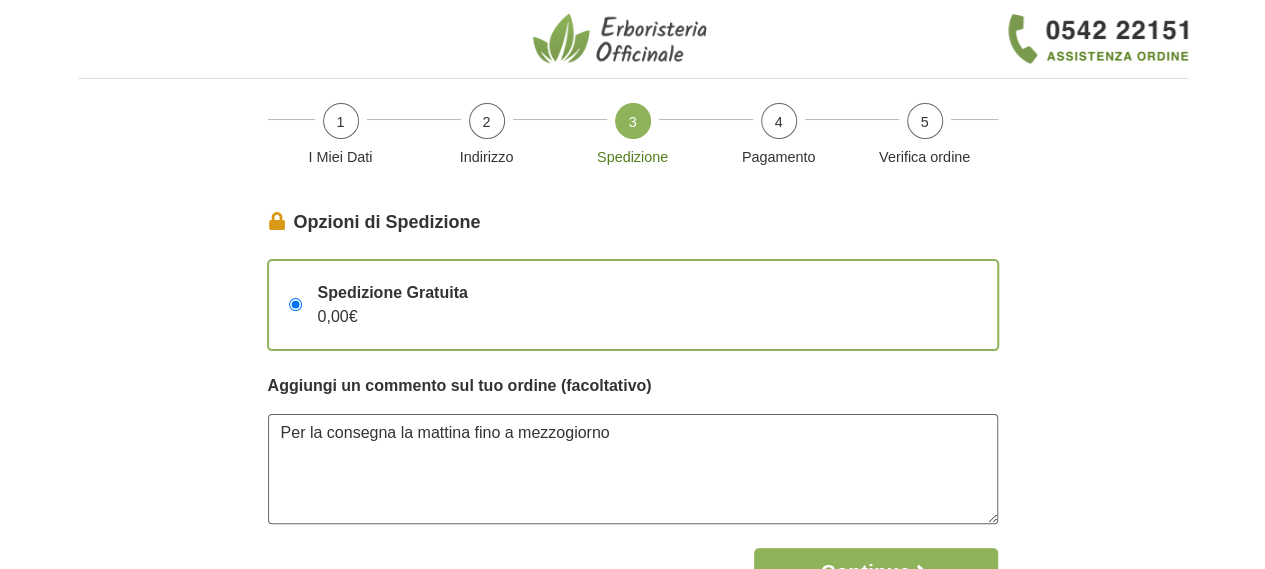scroll, scrollTop: 100, scrollLeft: 0, axis: vertical 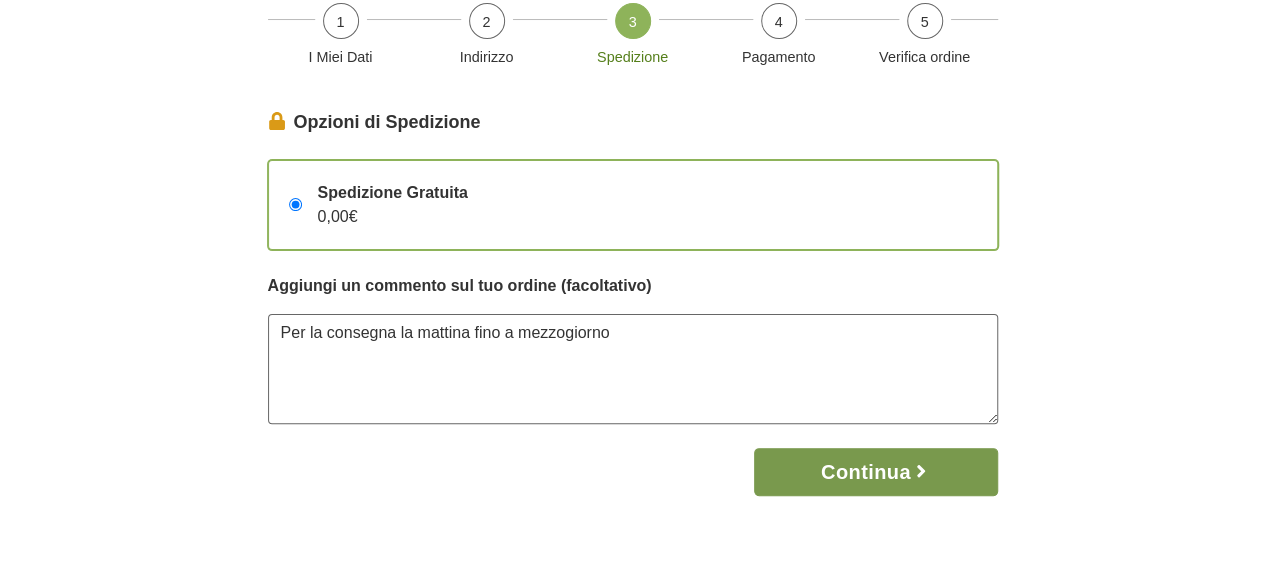 type on "Per la consegna la mattina fino a mezzogiorno" 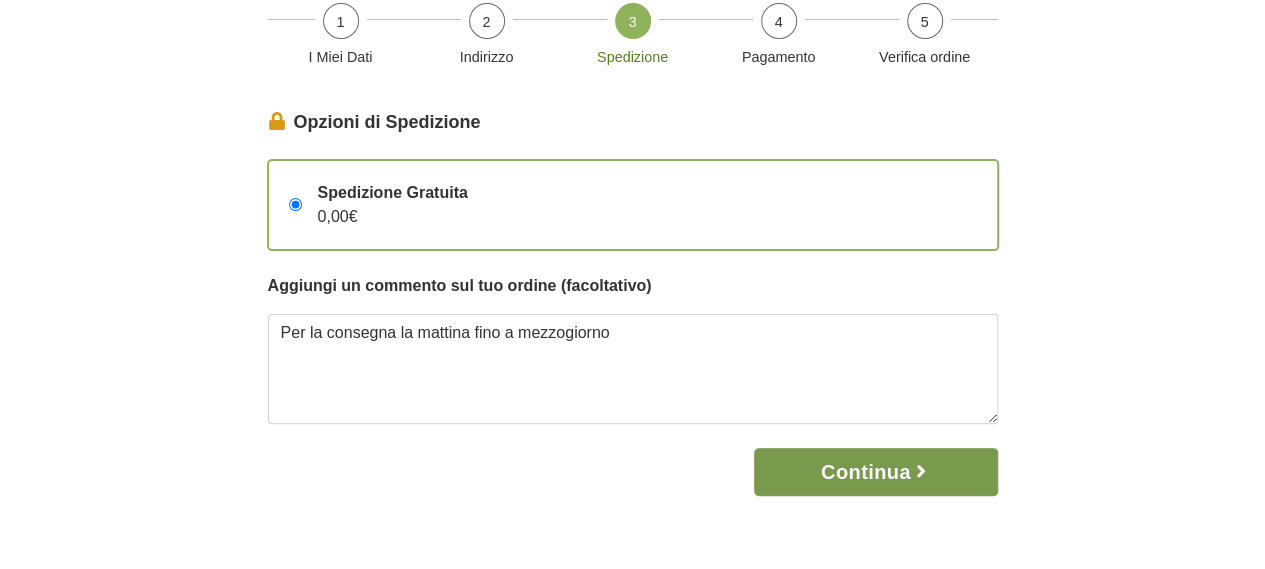 click on "Continua" at bounding box center [875, 472] 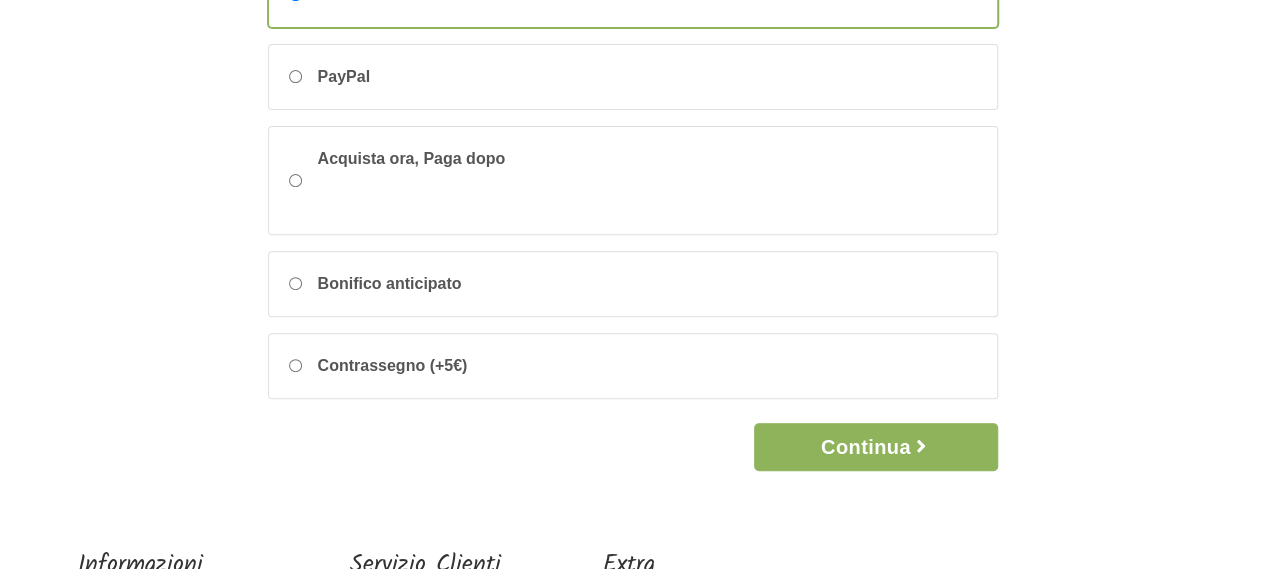 scroll, scrollTop: 300, scrollLeft: 0, axis: vertical 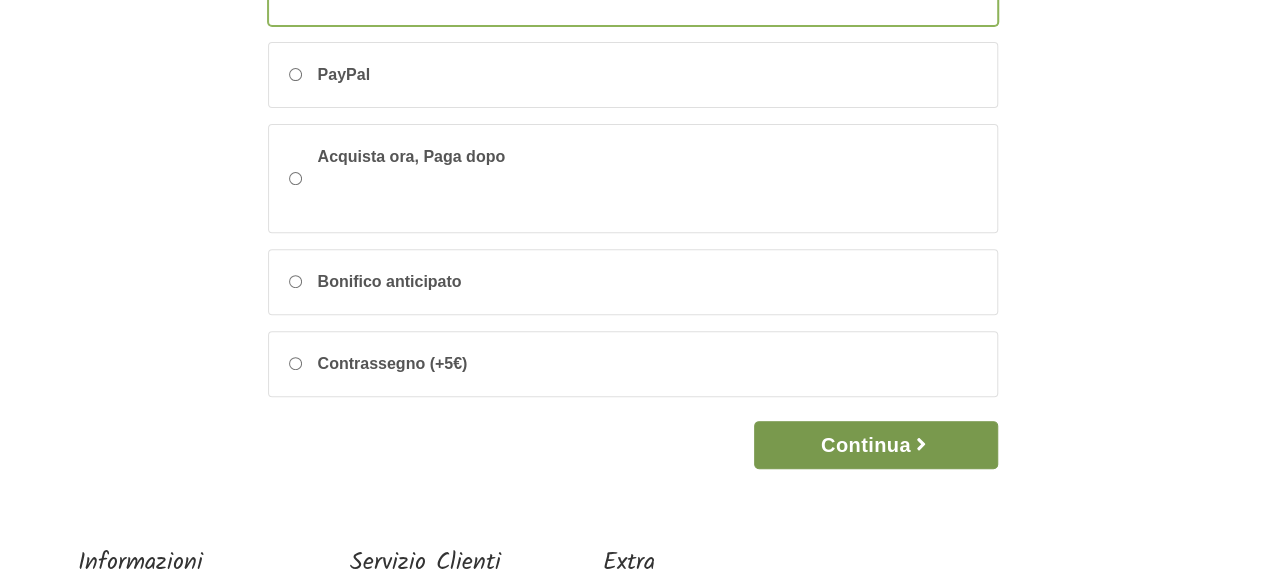click on "Continua" at bounding box center [875, 445] 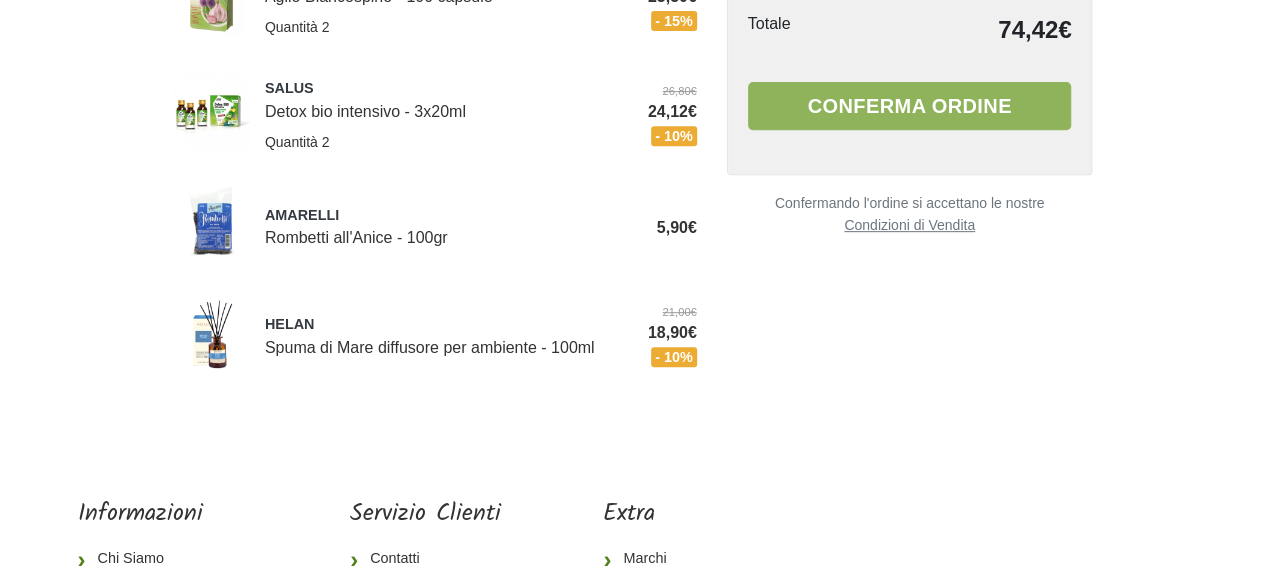 scroll, scrollTop: 400, scrollLeft: 0, axis: vertical 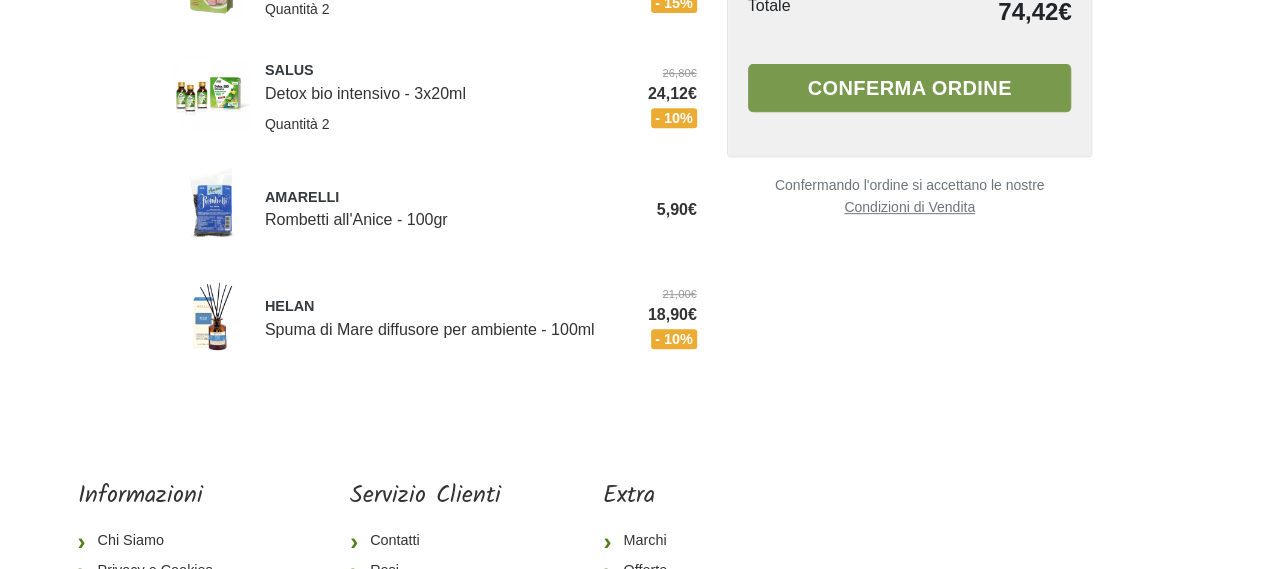 click on "Conferma ordine" at bounding box center (910, 88) 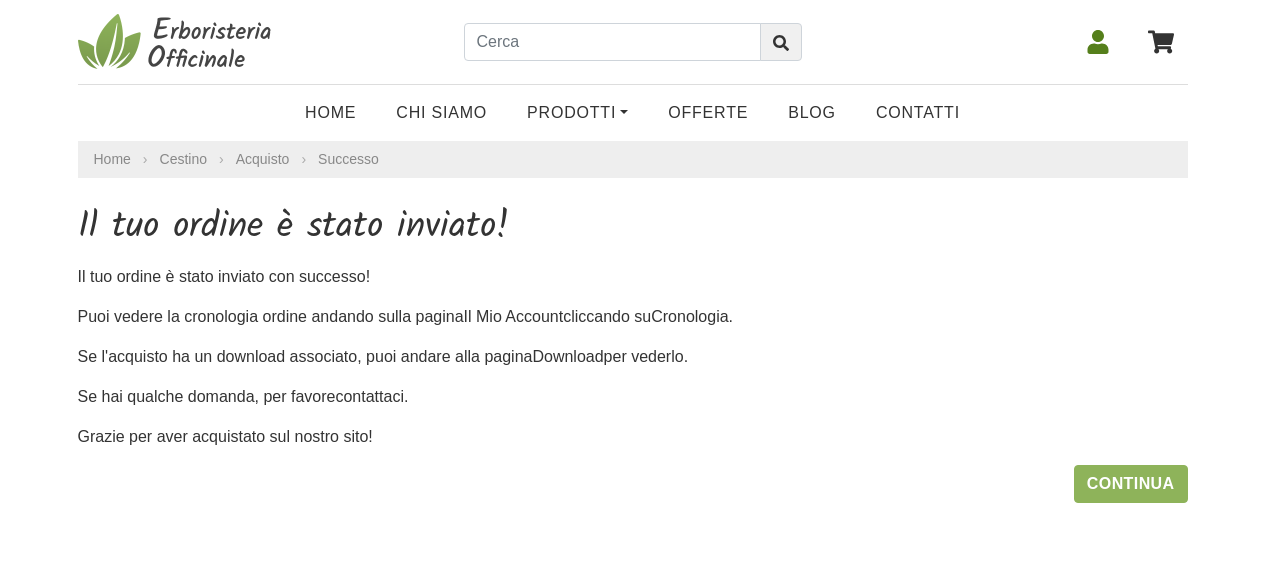 scroll, scrollTop: 0, scrollLeft: 0, axis: both 